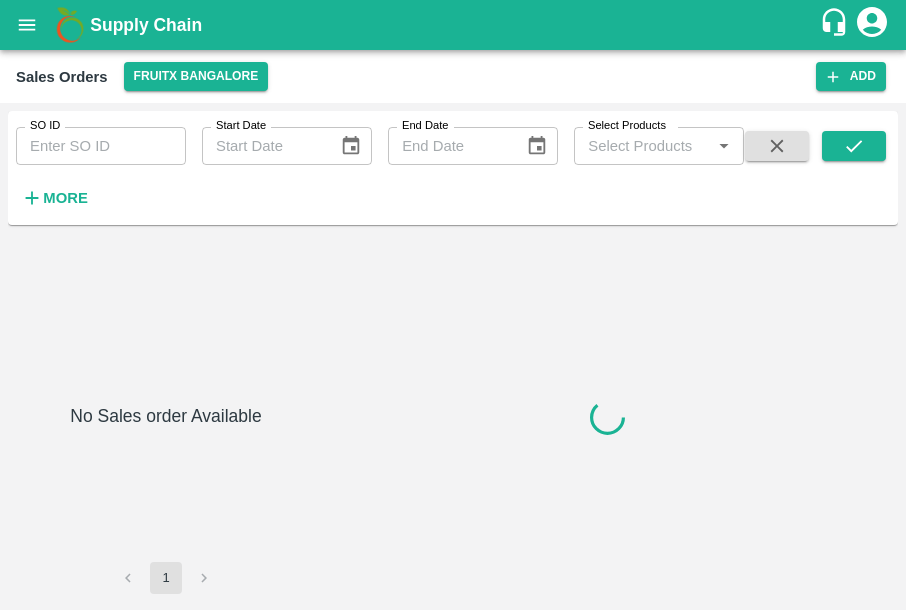 type on "601062" 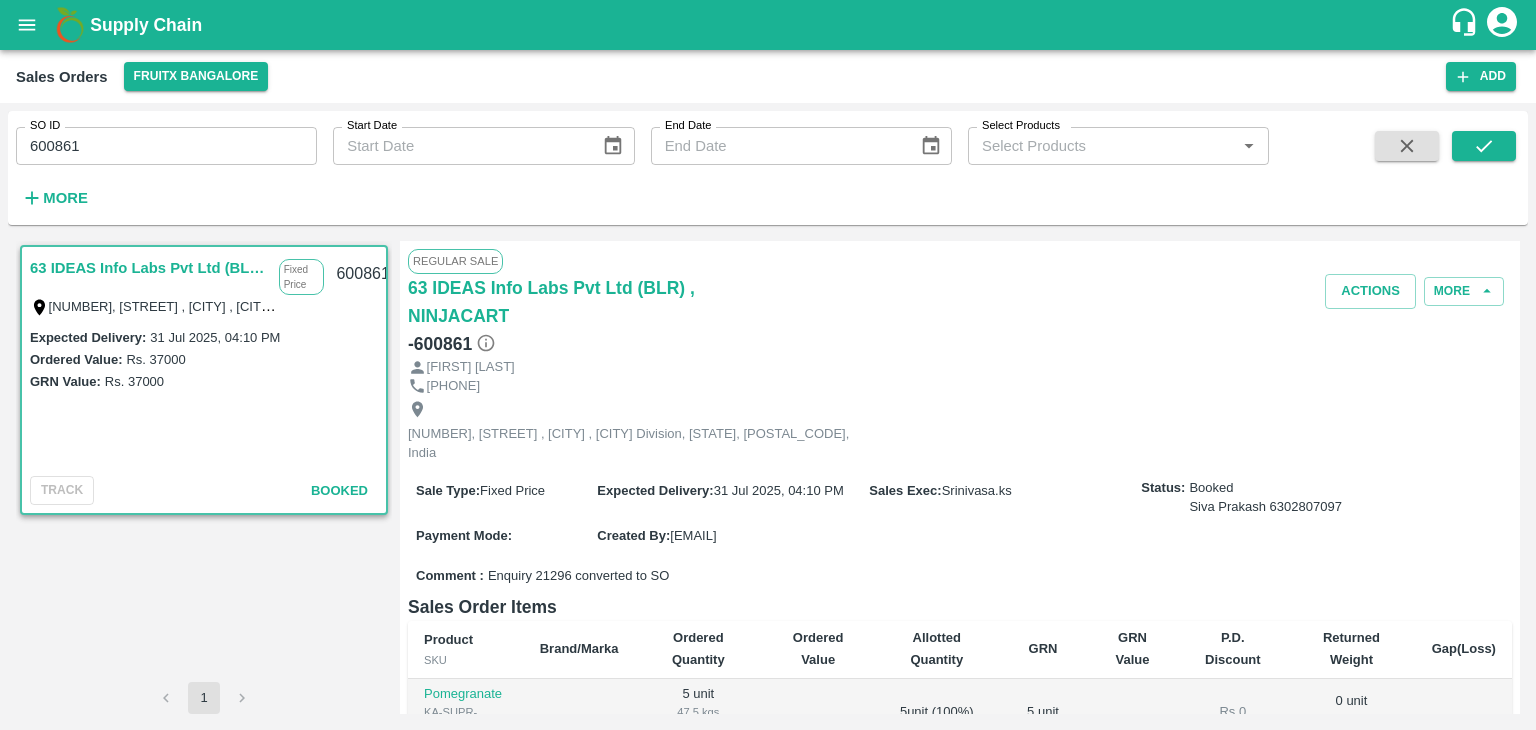 scroll, scrollTop: 0, scrollLeft: 0, axis: both 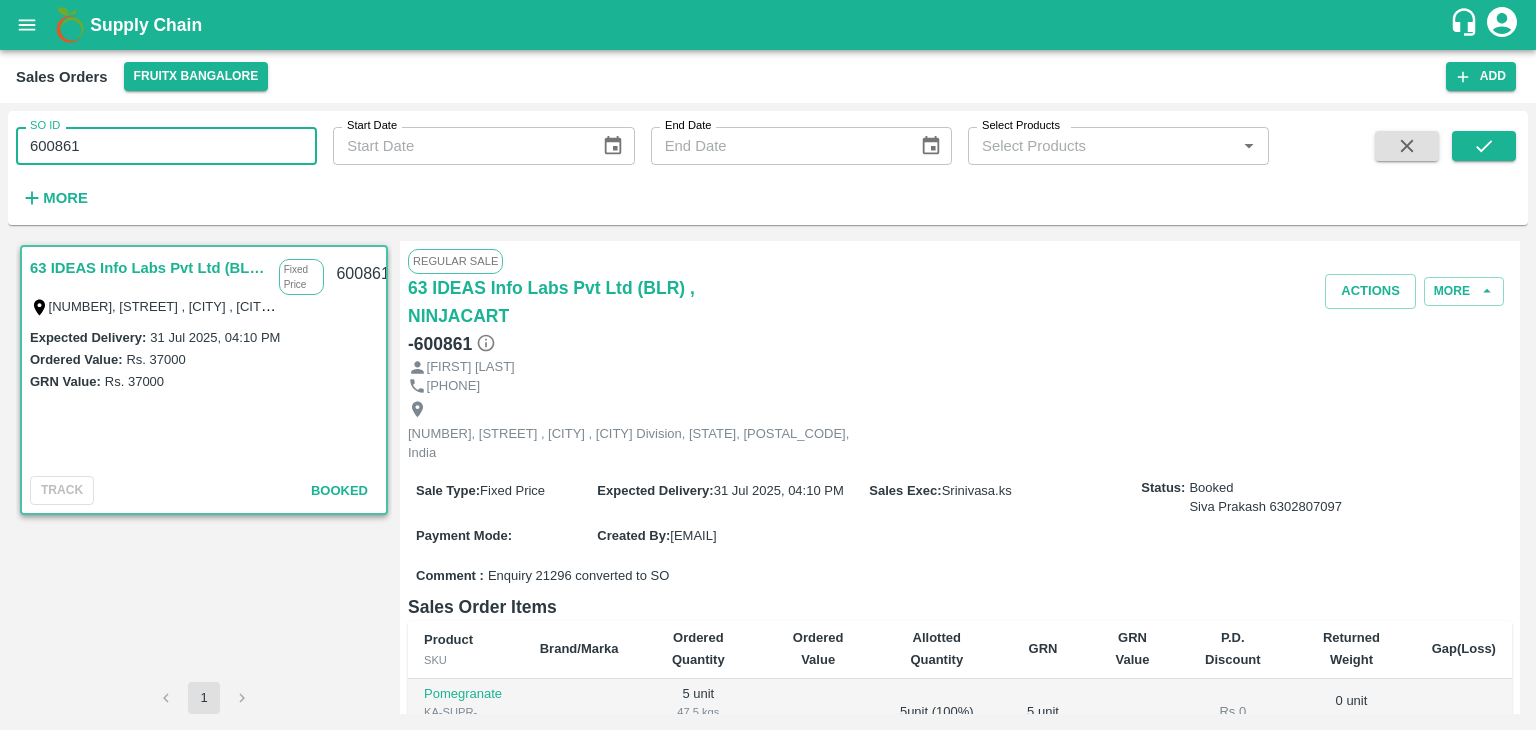 click on "600861" at bounding box center (166, 146) 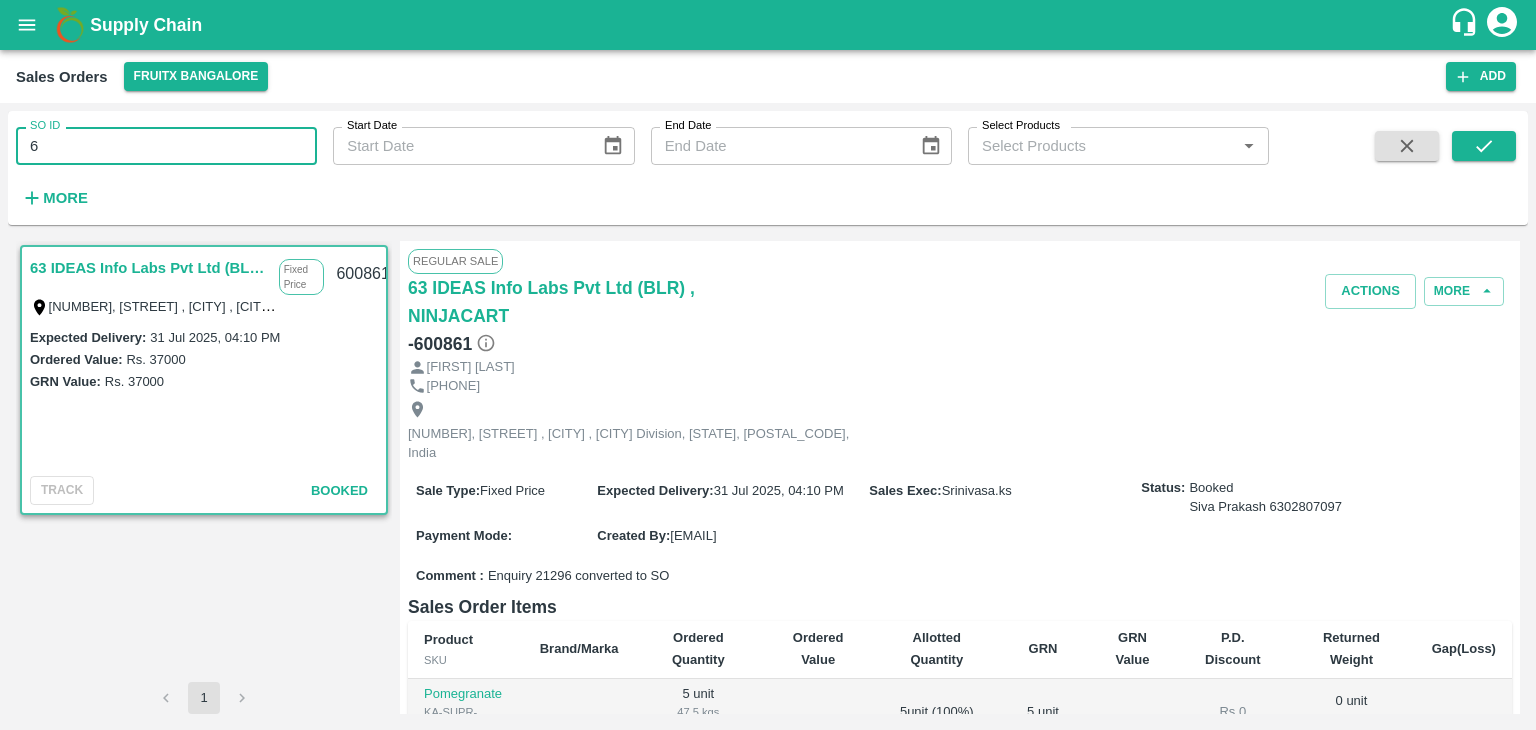 type on "6" 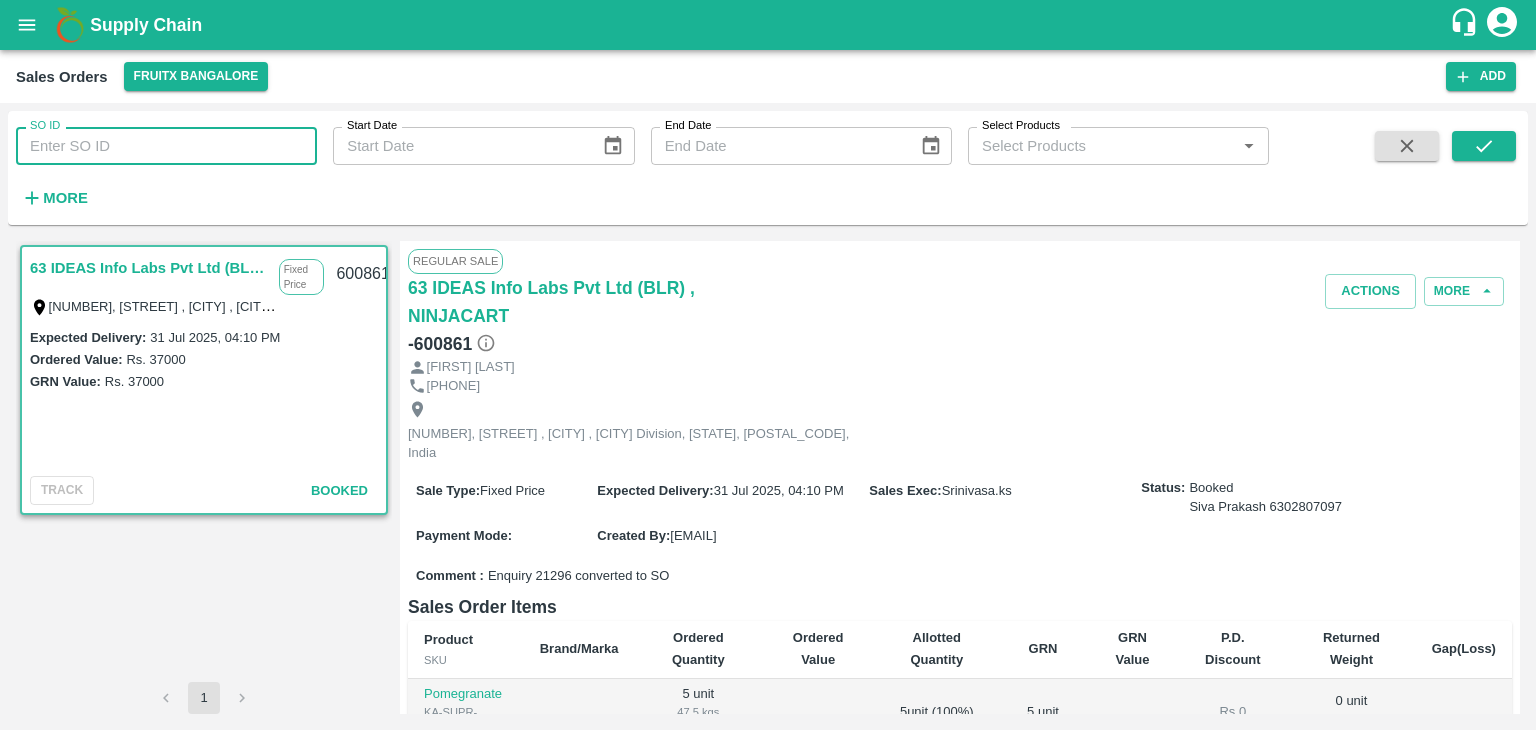 paste 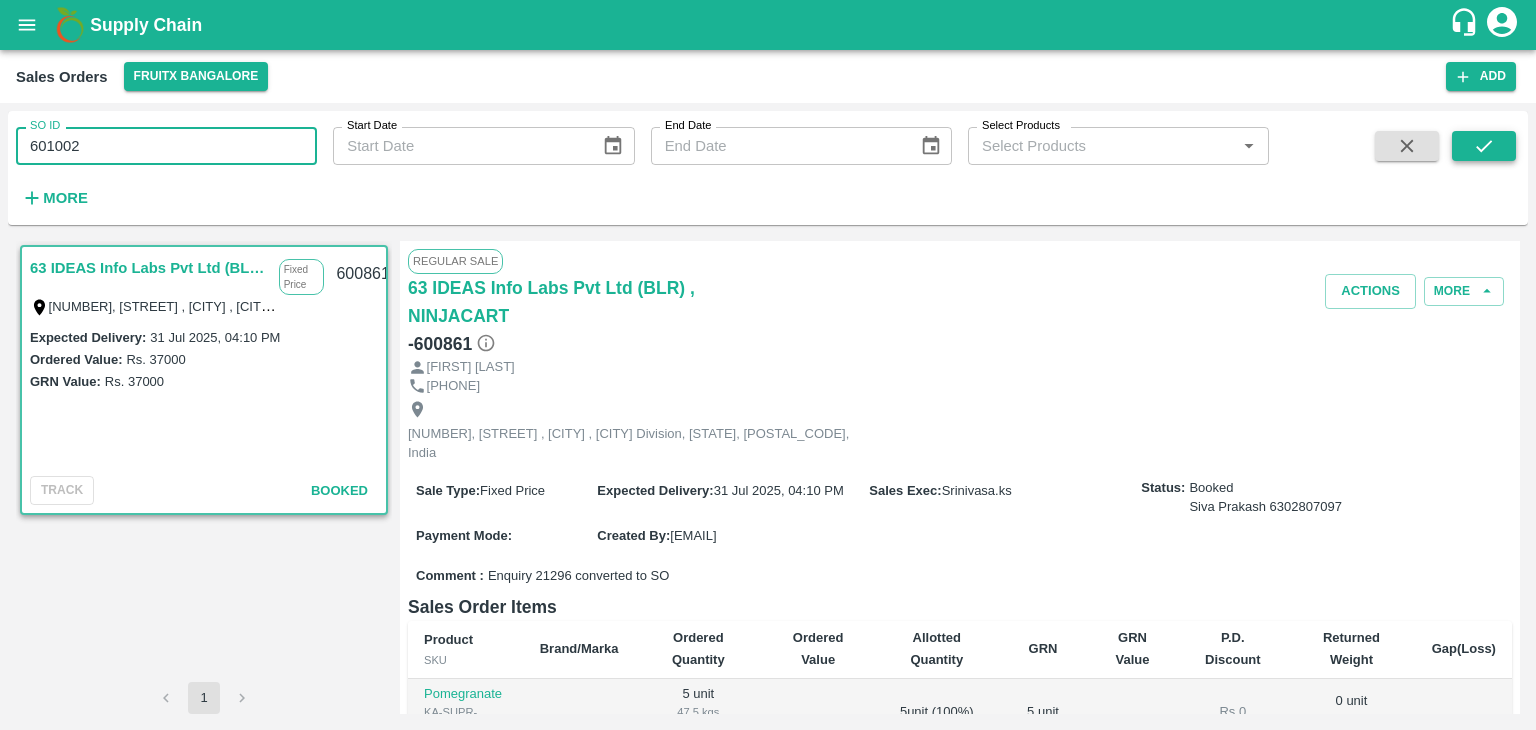 type on "601002" 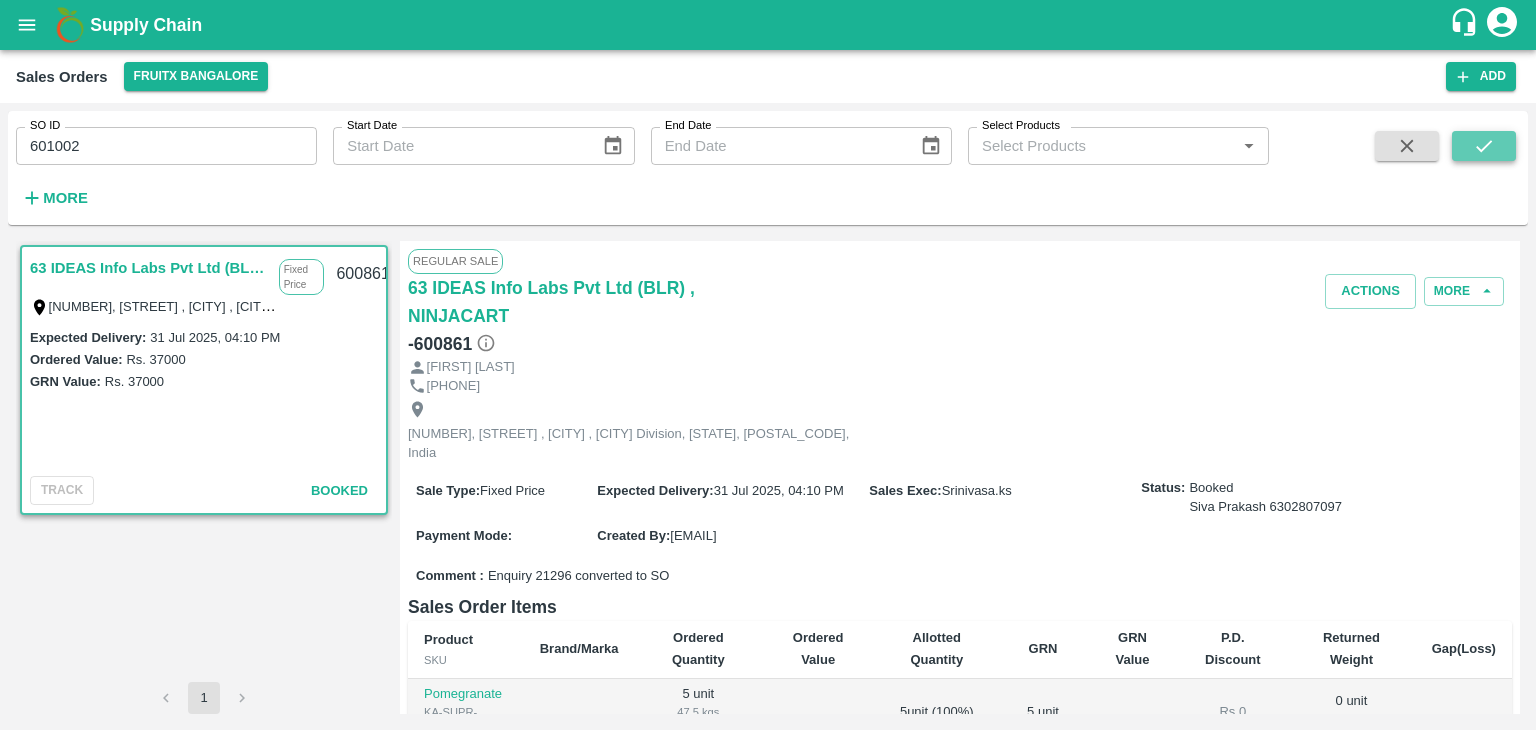 click 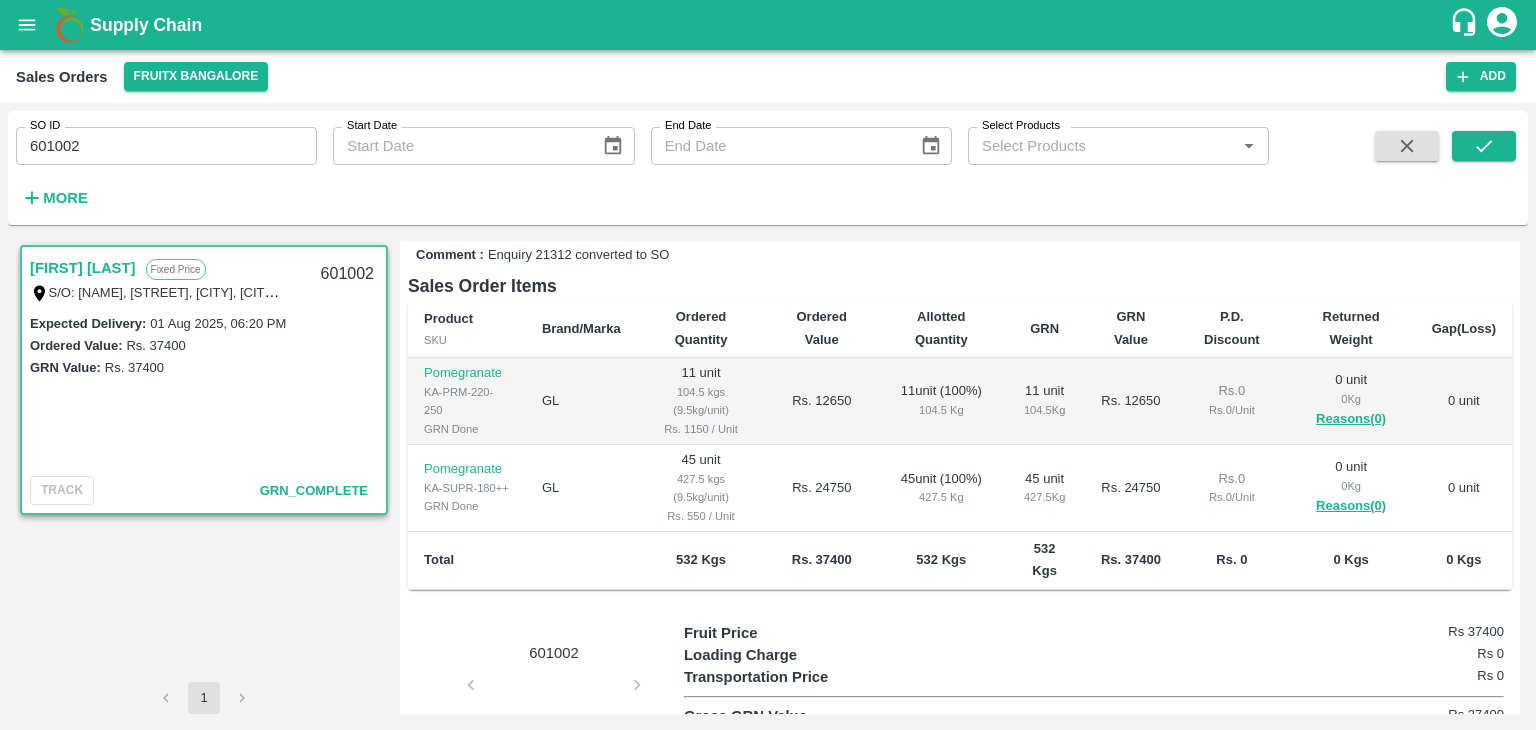 scroll, scrollTop: 258, scrollLeft: 0, axis: vertical 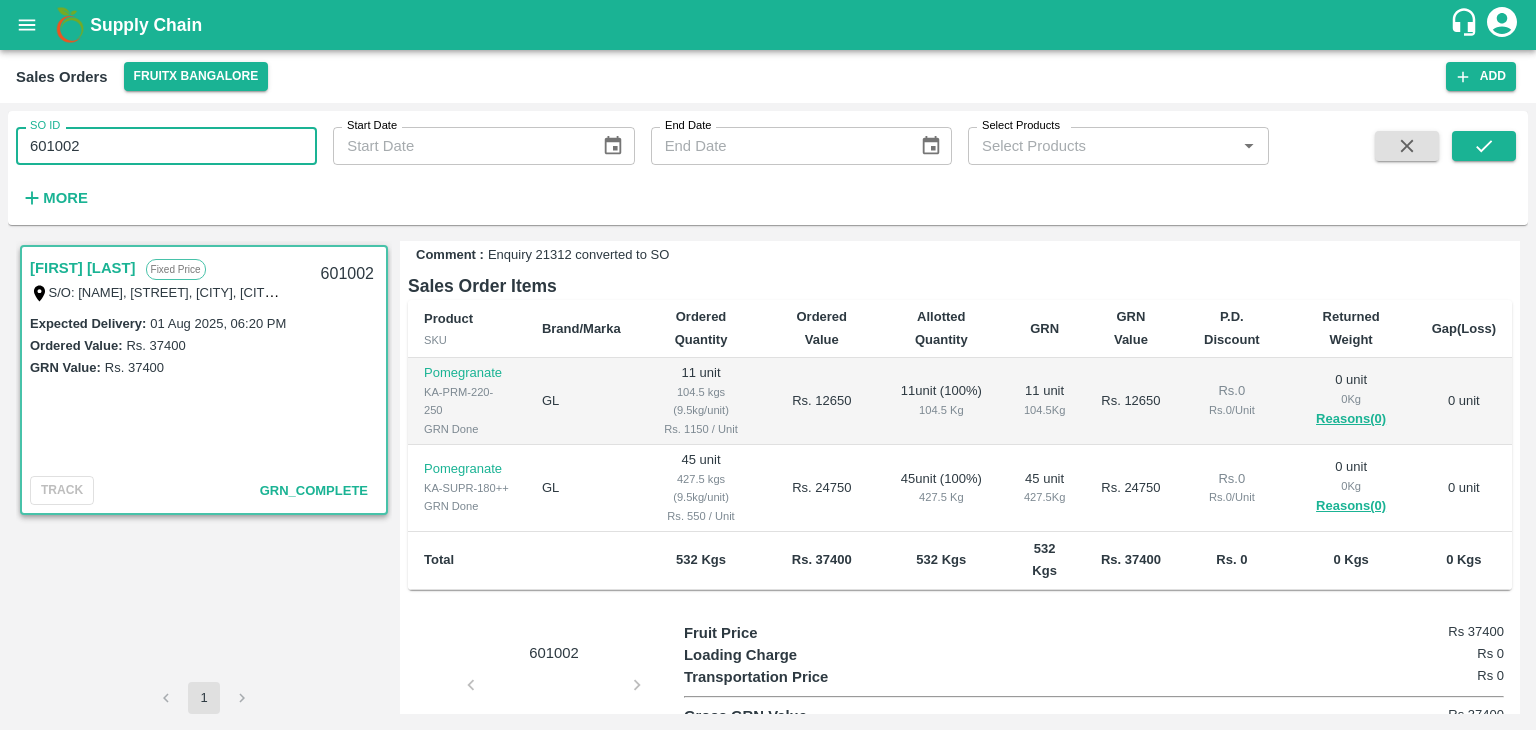 click on "601002" at bounding box center (166, 146) 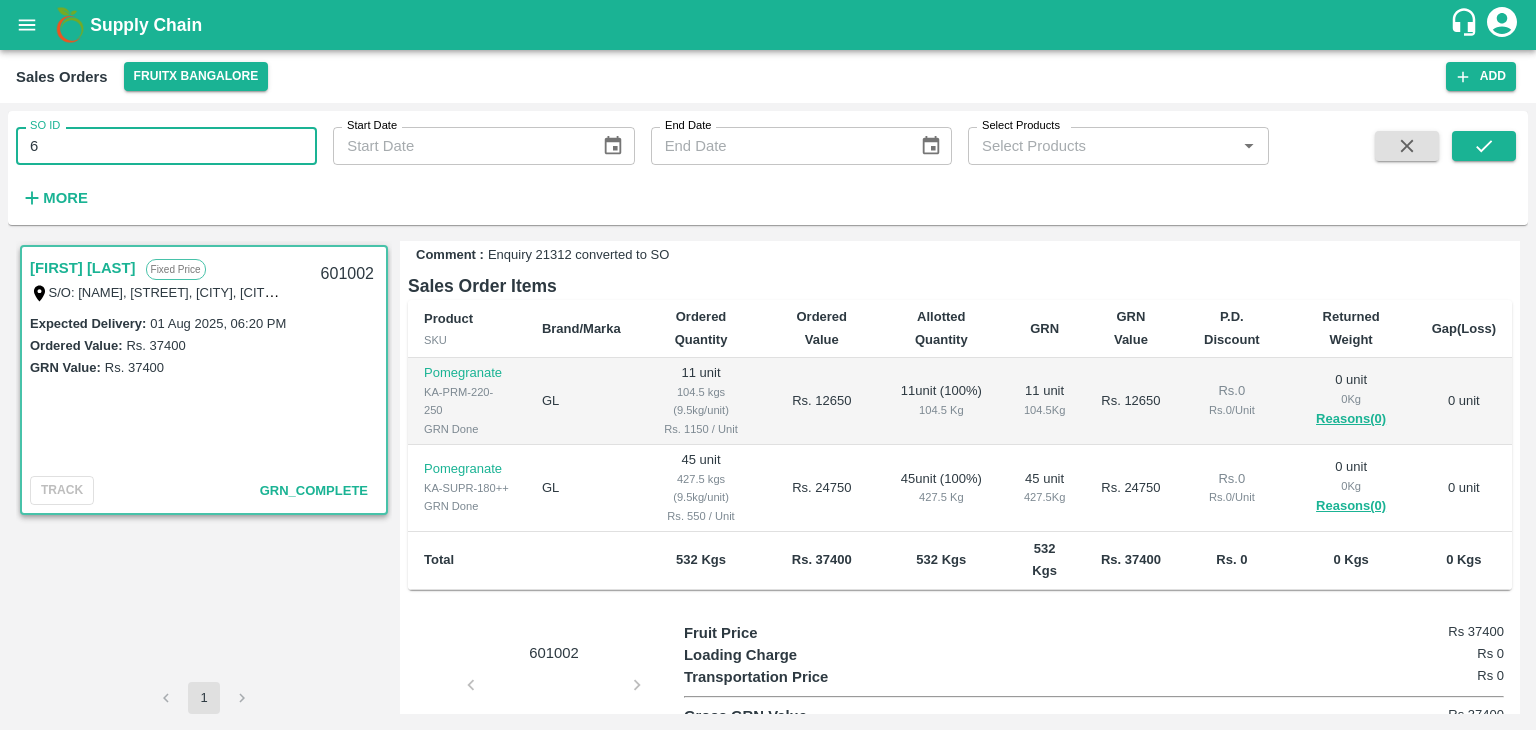 type on "6" 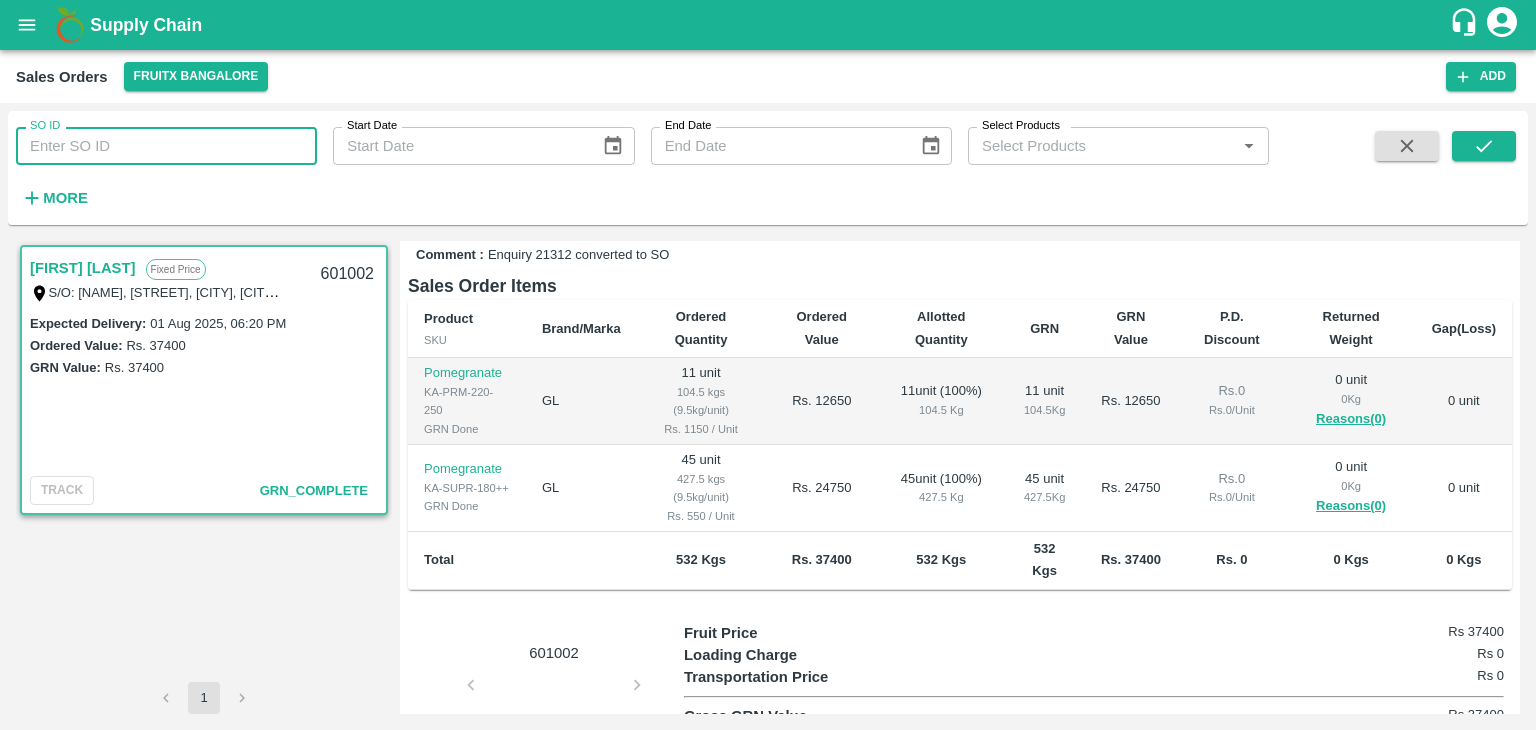 paste 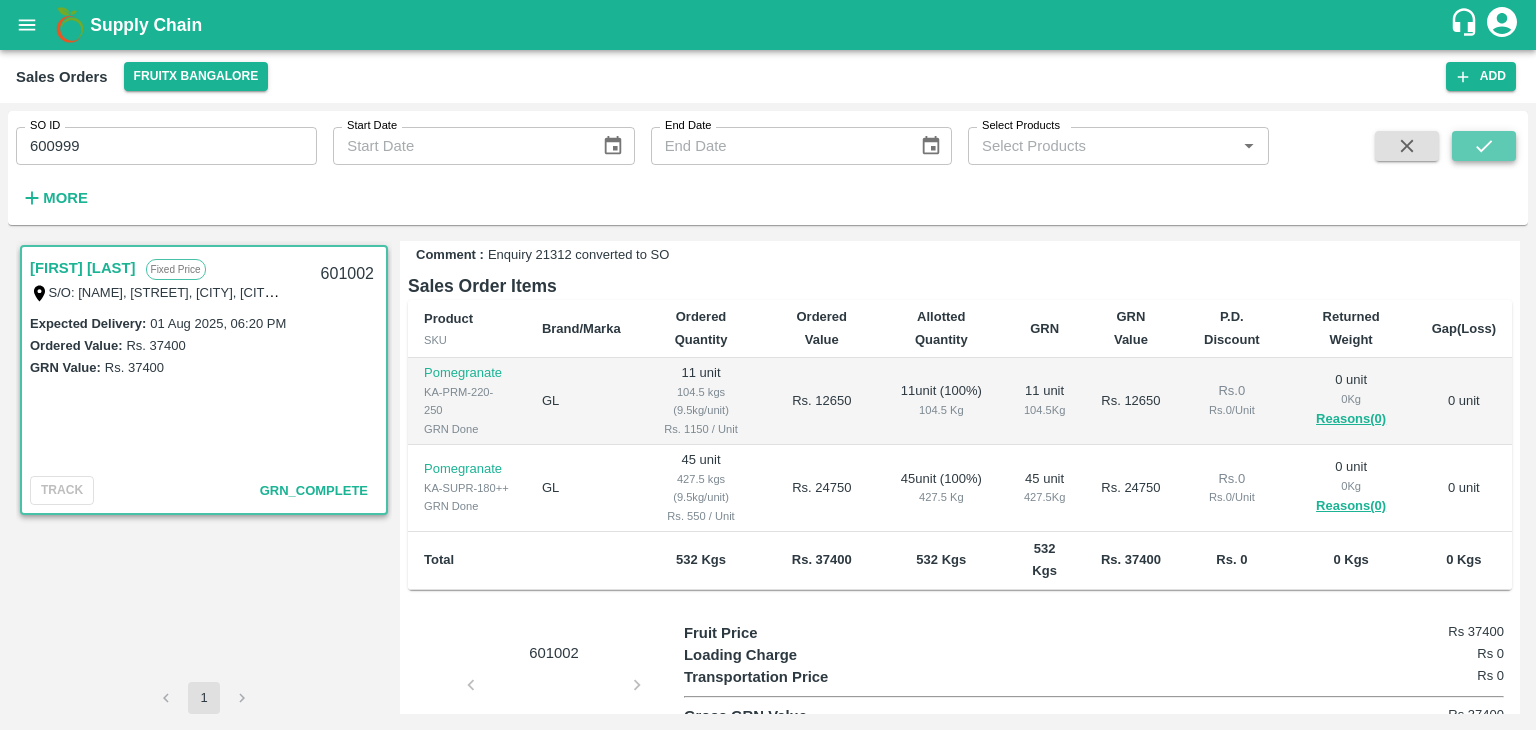click at bounding box center (1484, 146) 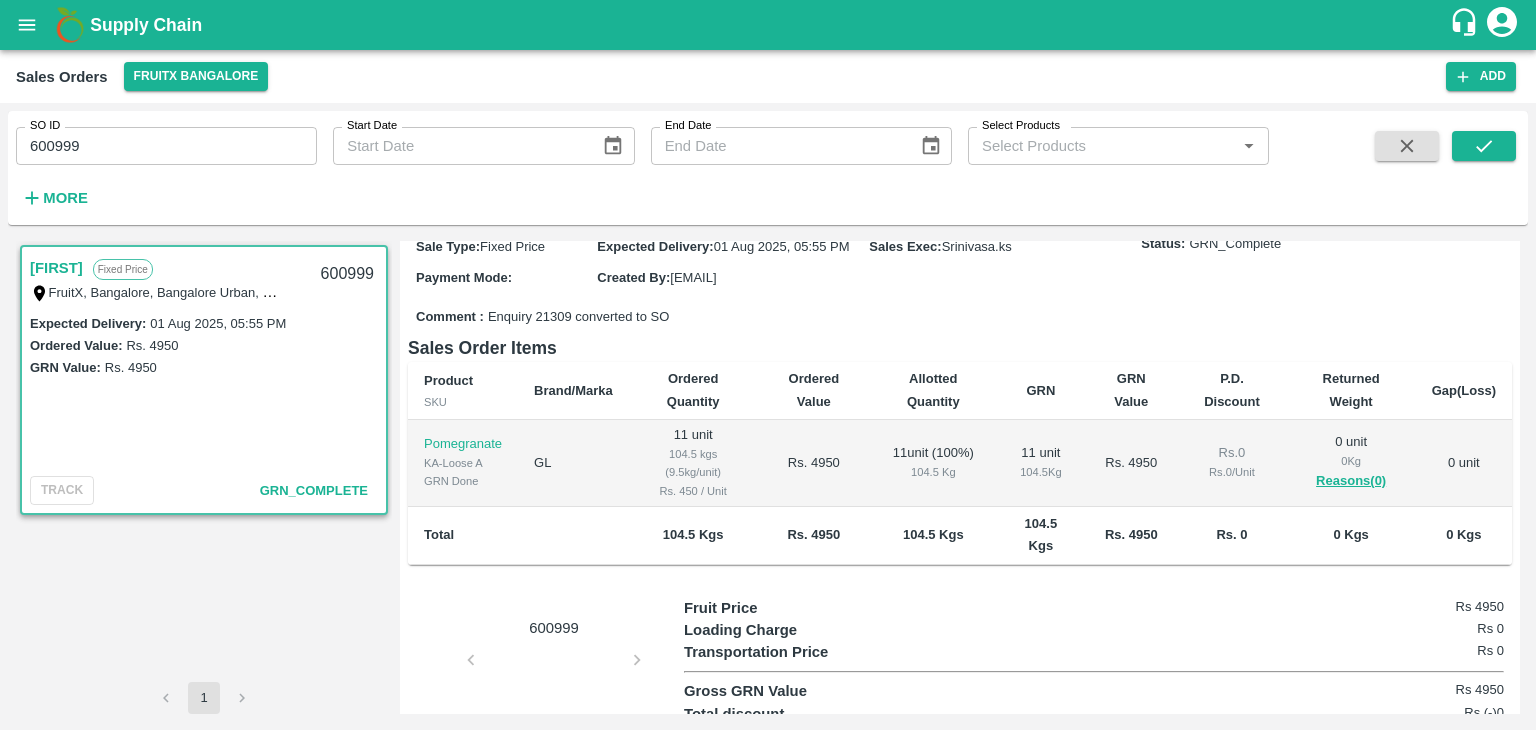 scroll, scrollTop: 232, scrollLeft: 0, axis: vertical 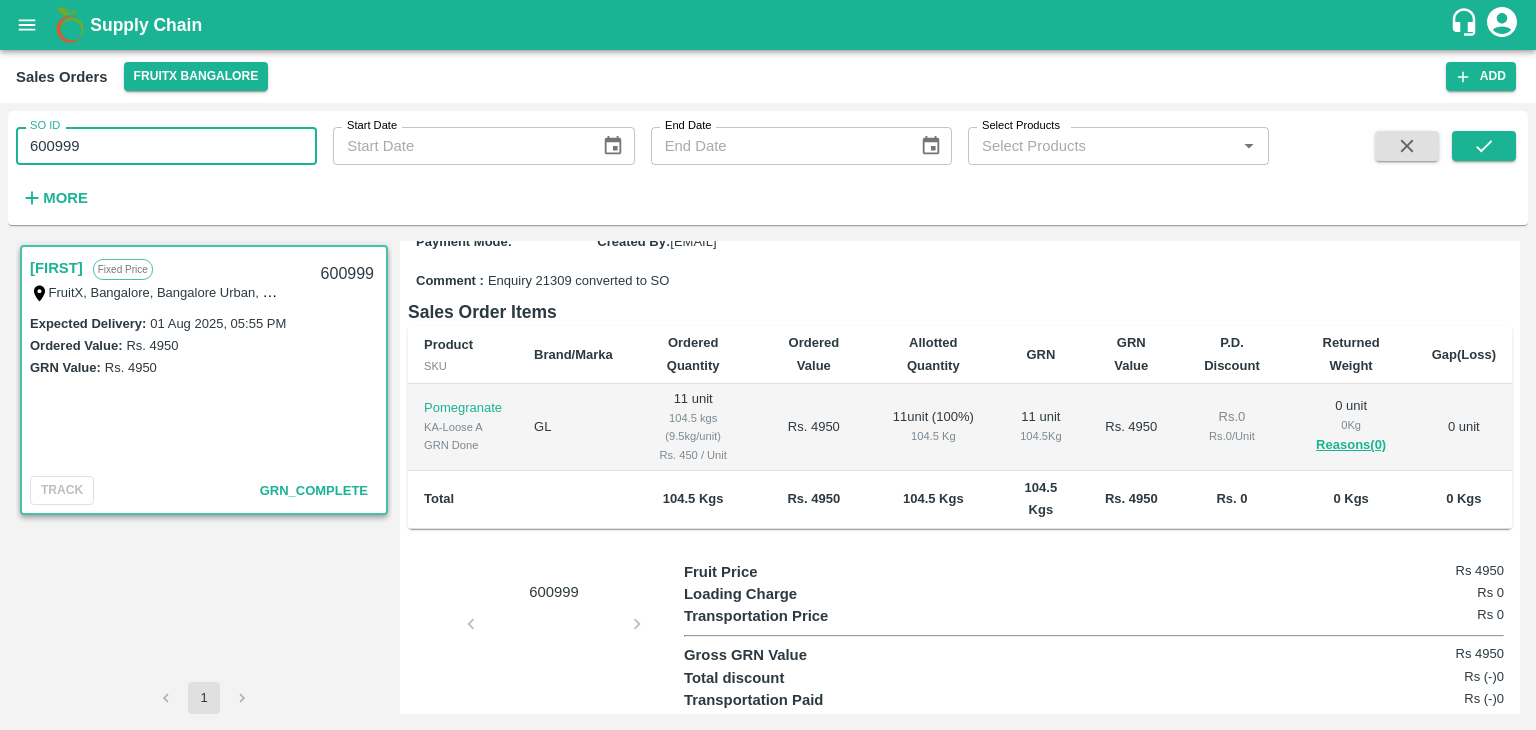 click on "600999" at bounding box center (166, 146) 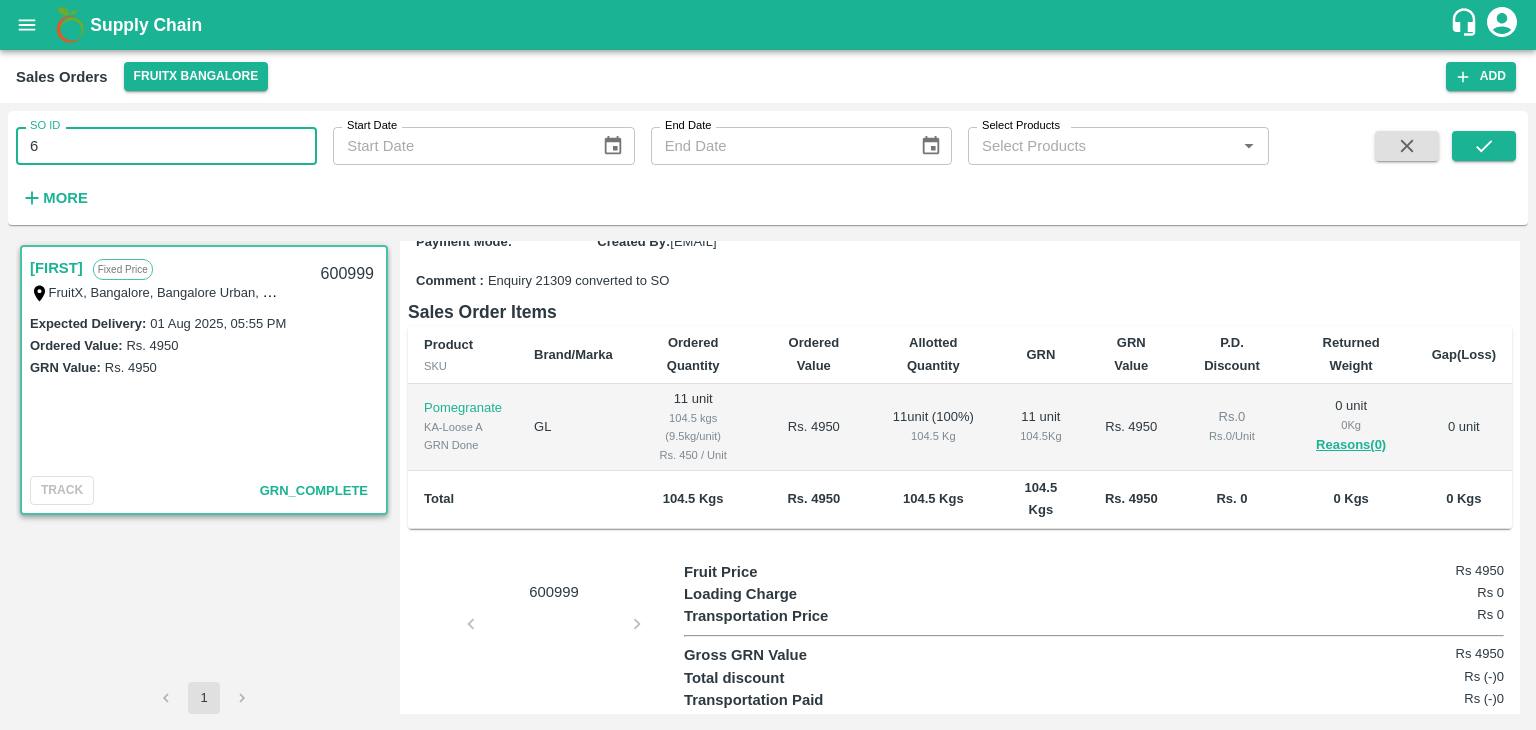 type on "6" 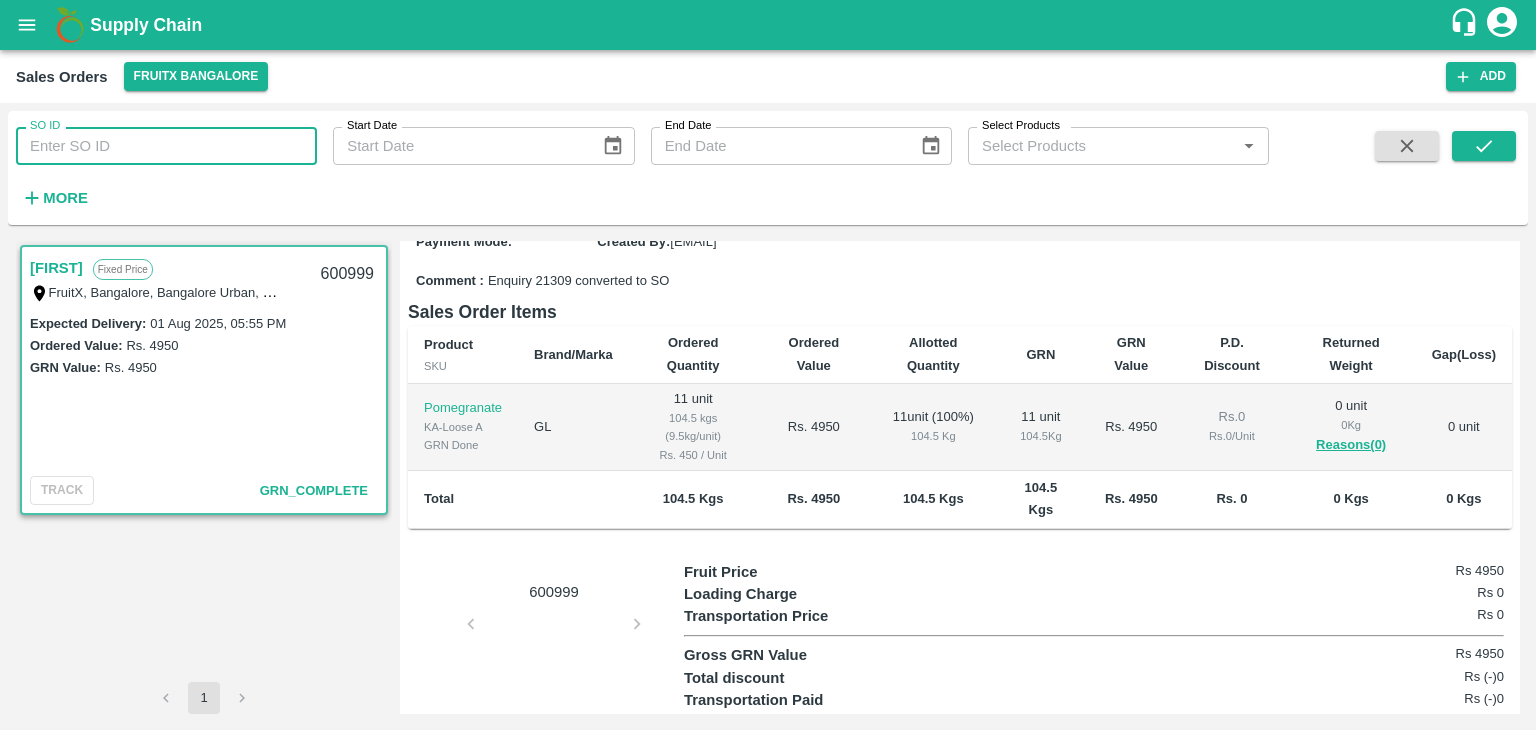 click on "SO ID" at bounding box center (166, 146) 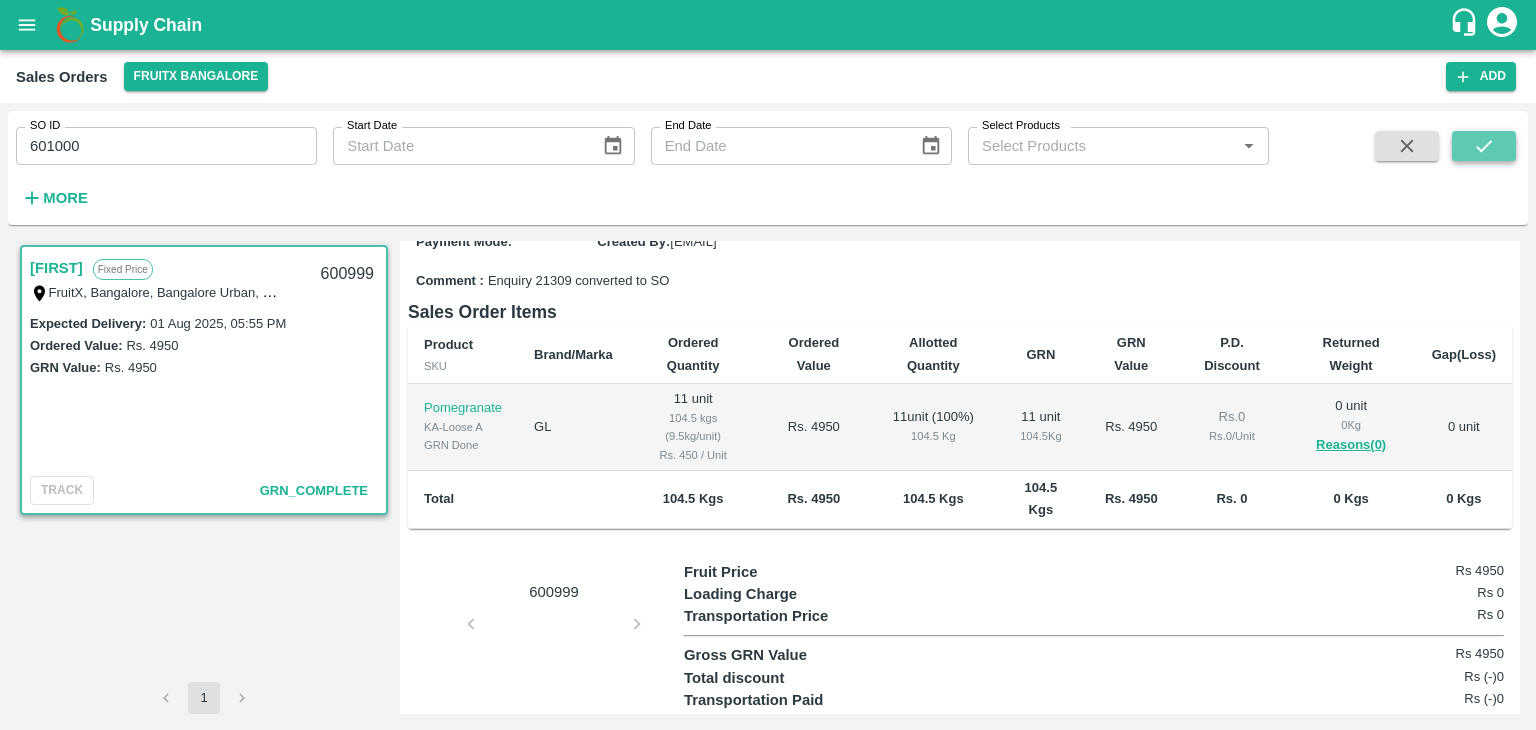 click 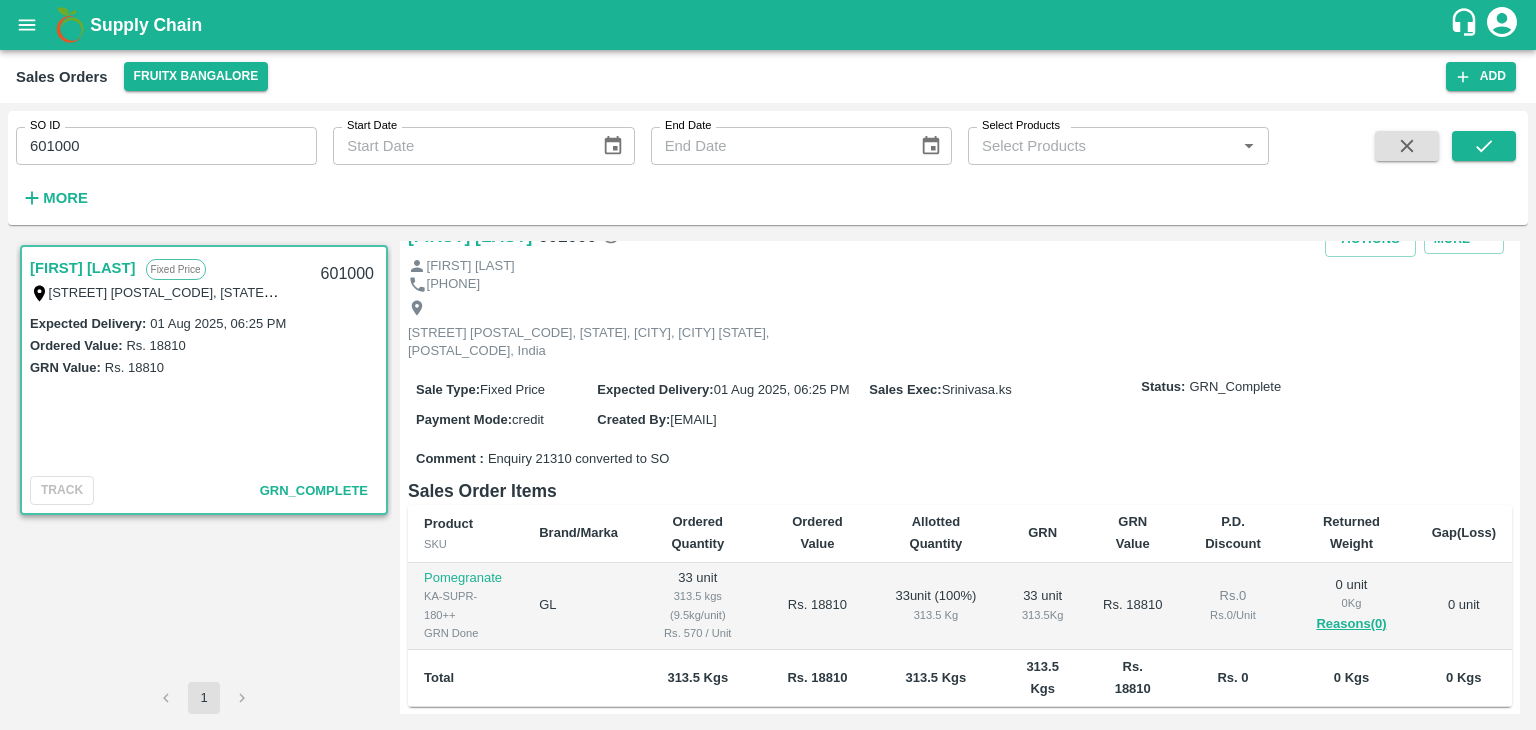 scroll, scrollTop: 84, scrollLeft: 0, axis: vertical 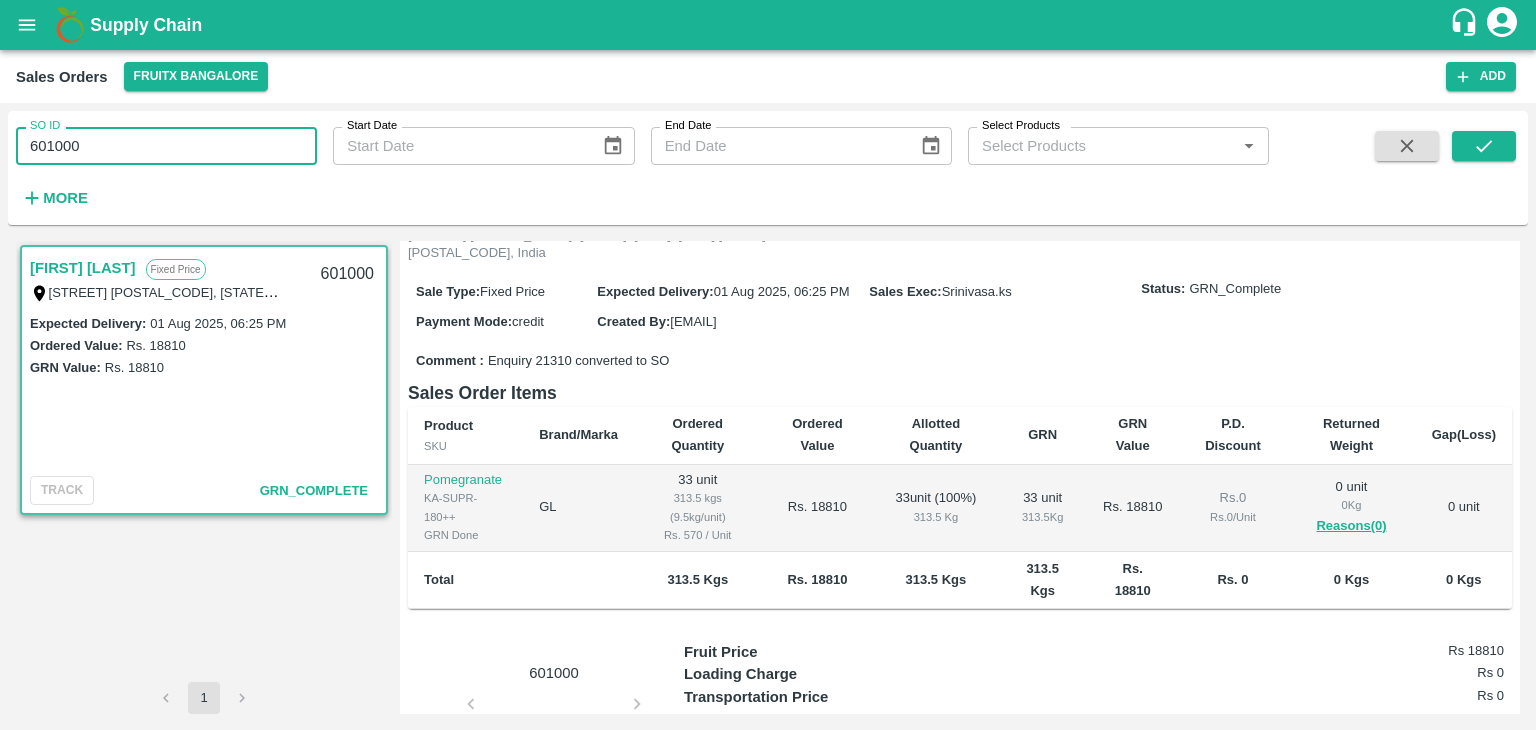 click on "601000" at bounding box center [166, 146] 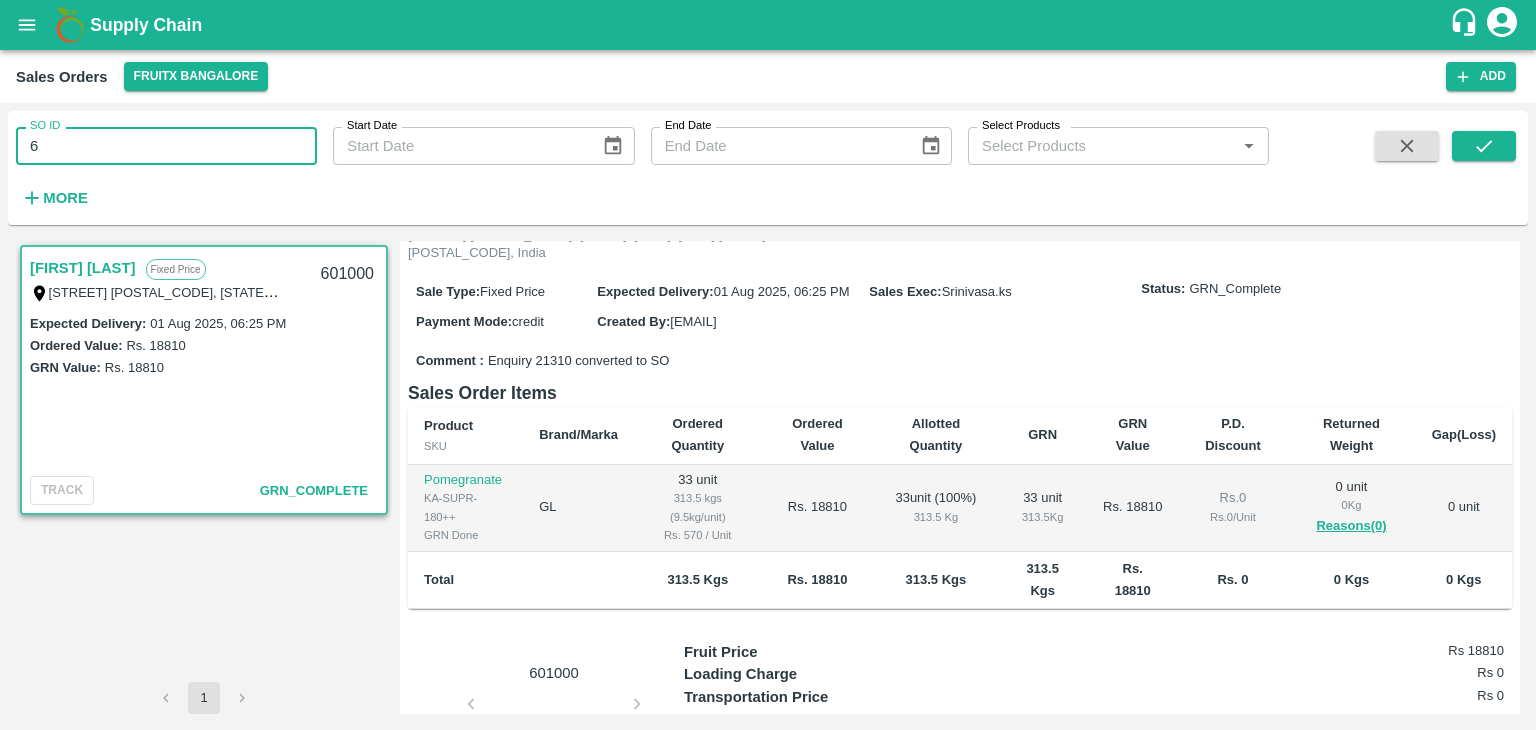 type on "6" 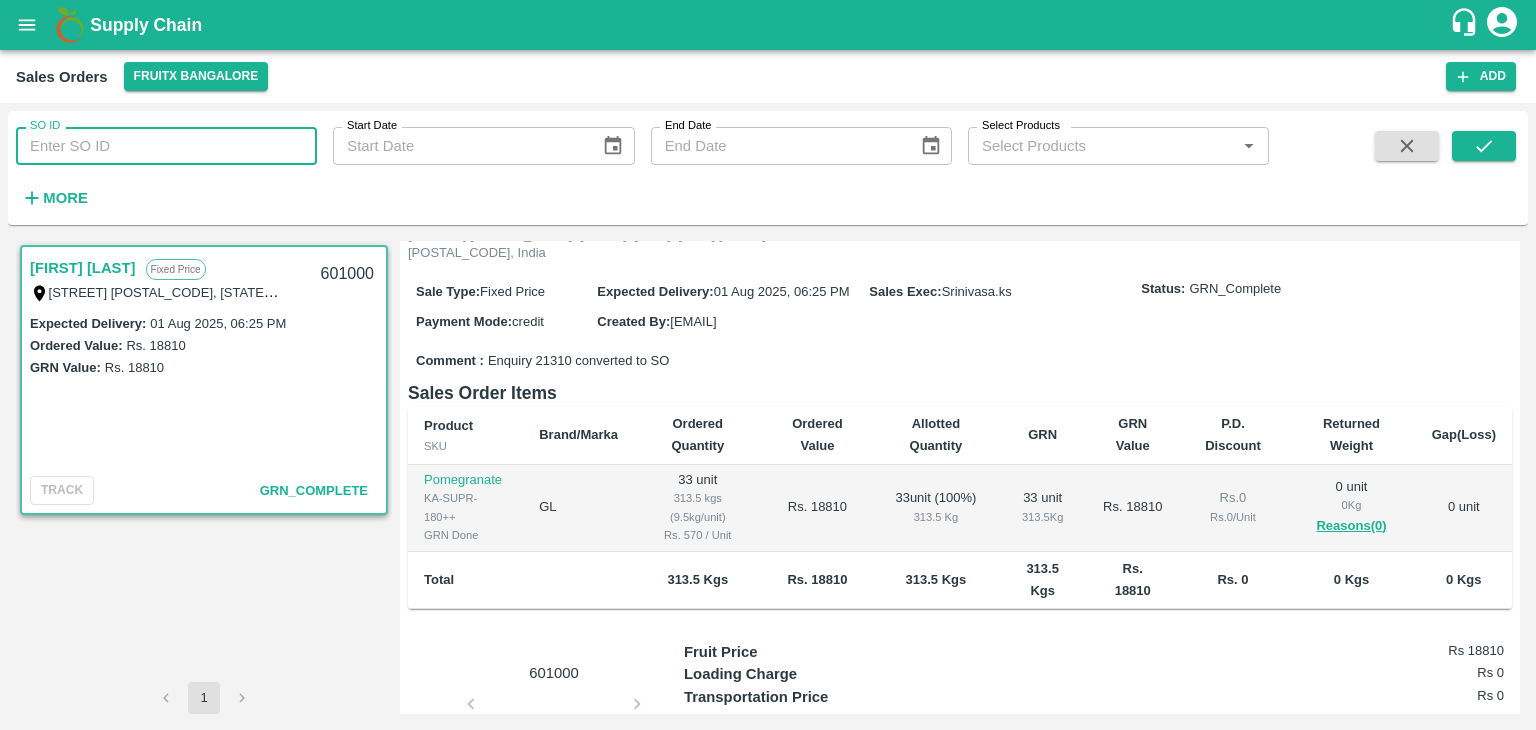 paste 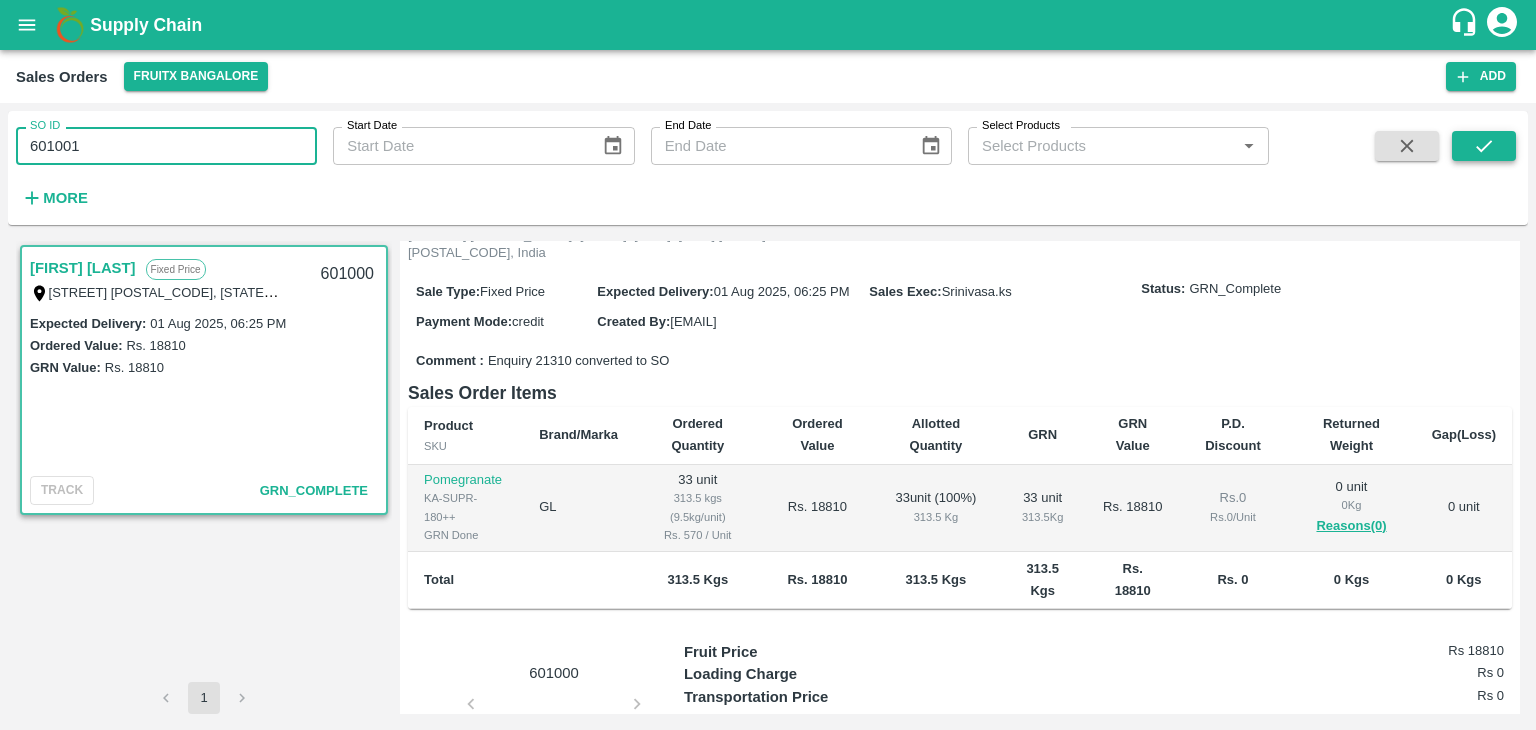 type on "601001" 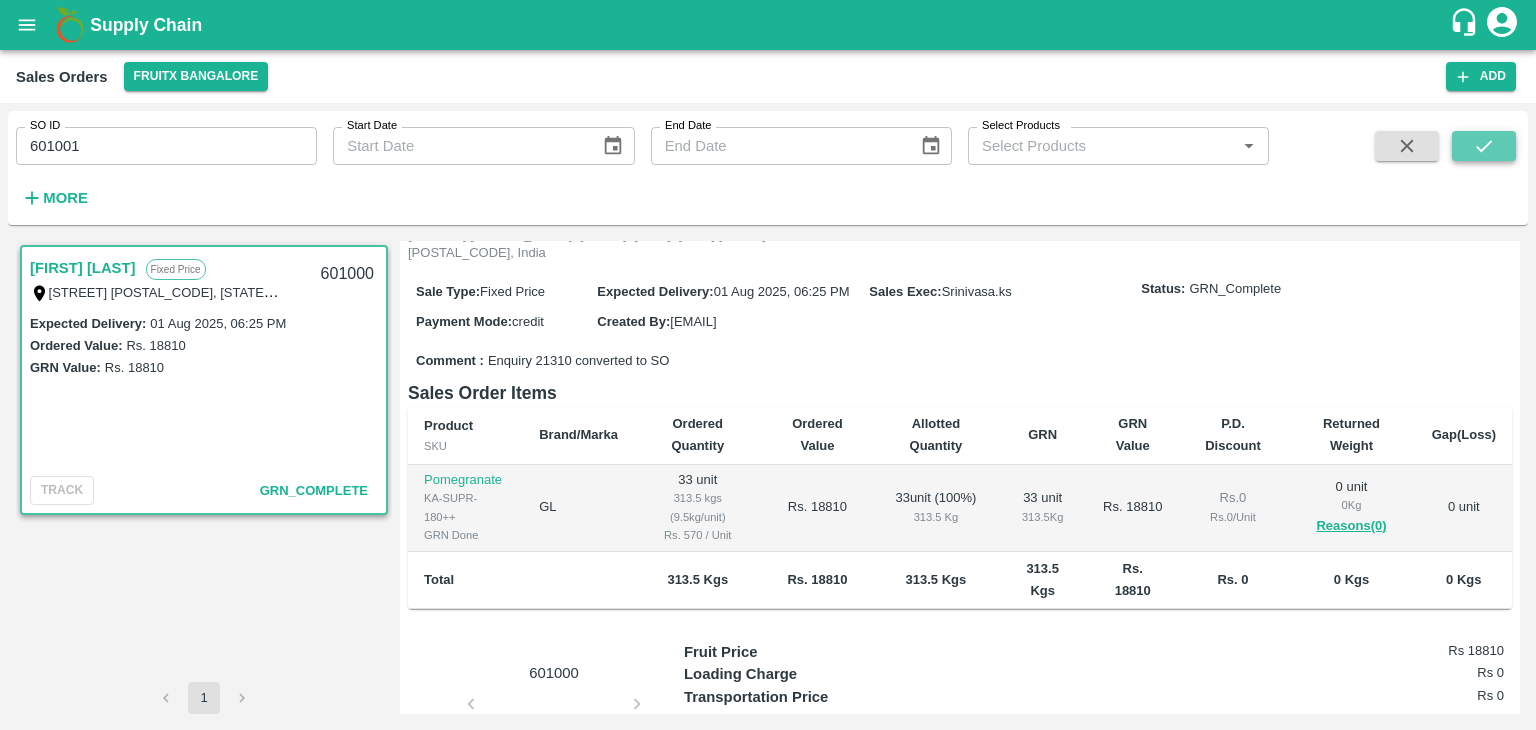 click at bounding box center [1484, 146] 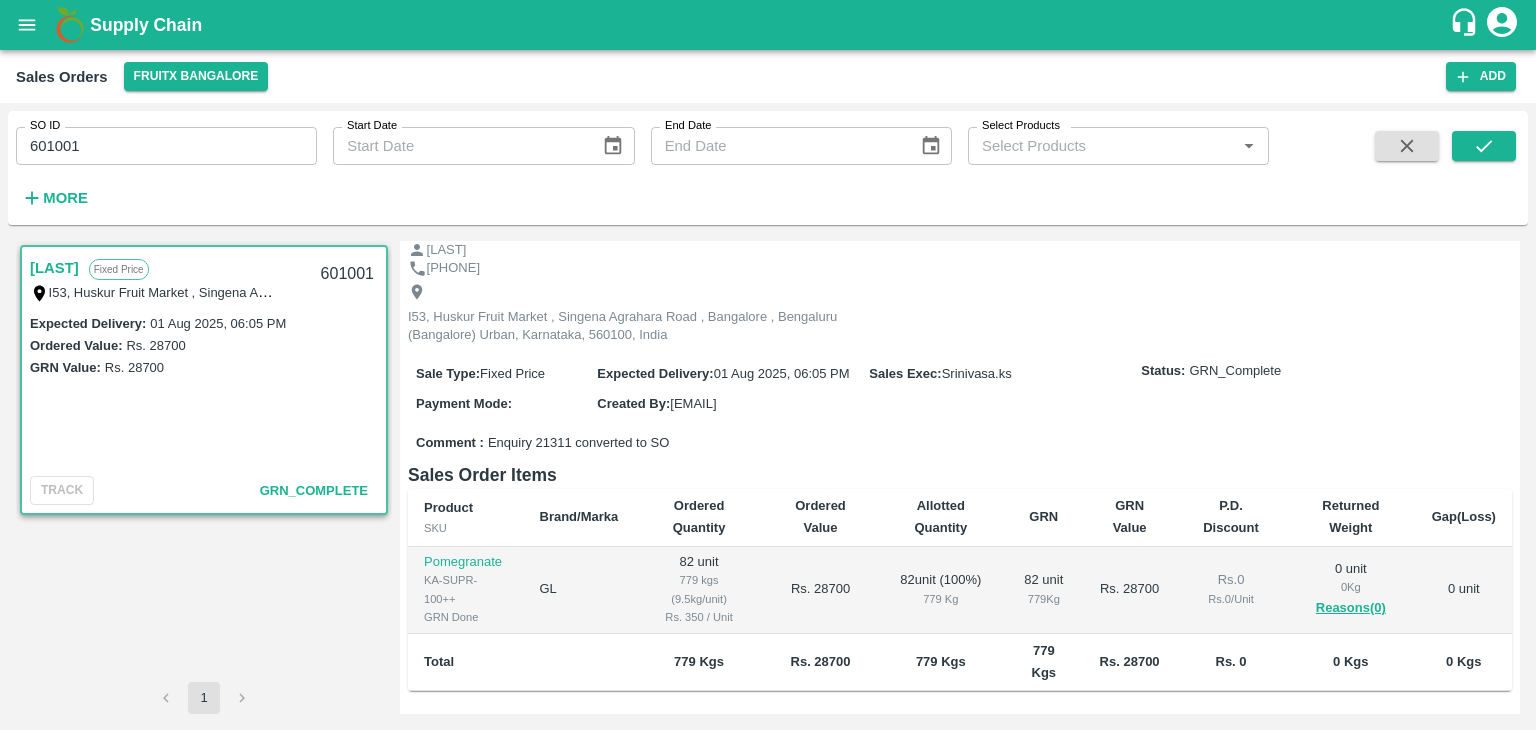scroll, scrollTop: 92, scrollLeft: 0, axis: vertical 